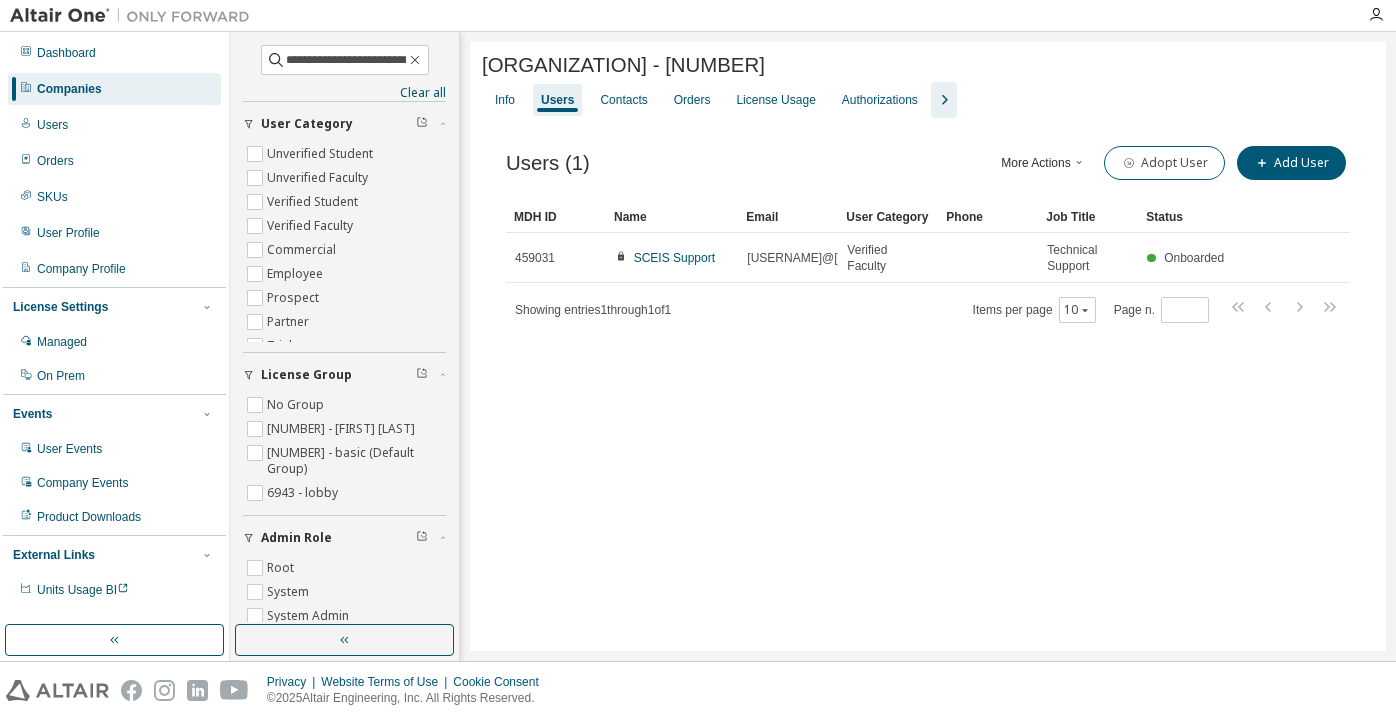 scroll, scrollTop: 0, scrollLeft: 0, axis: both 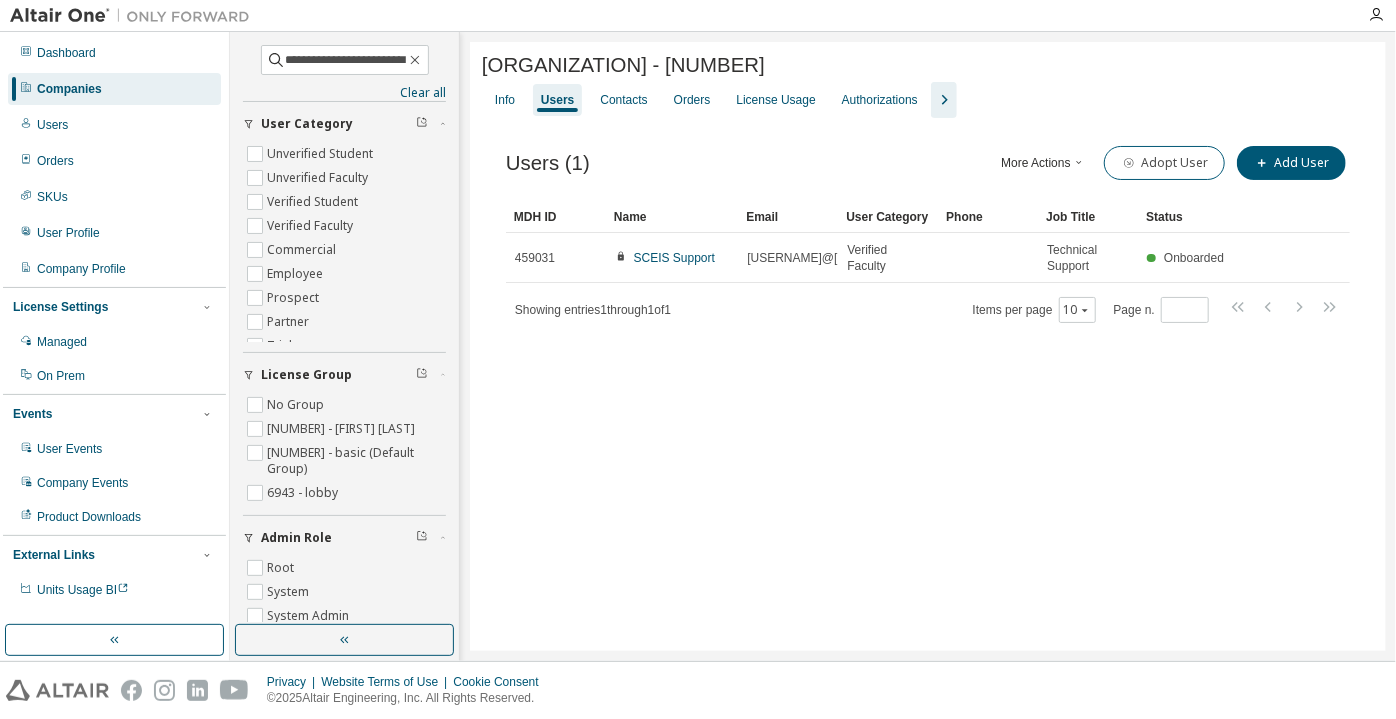click on "Showing entries  1  through  1  of  1 Items per page 10 Page n. *" at bounding box center (928, 309) 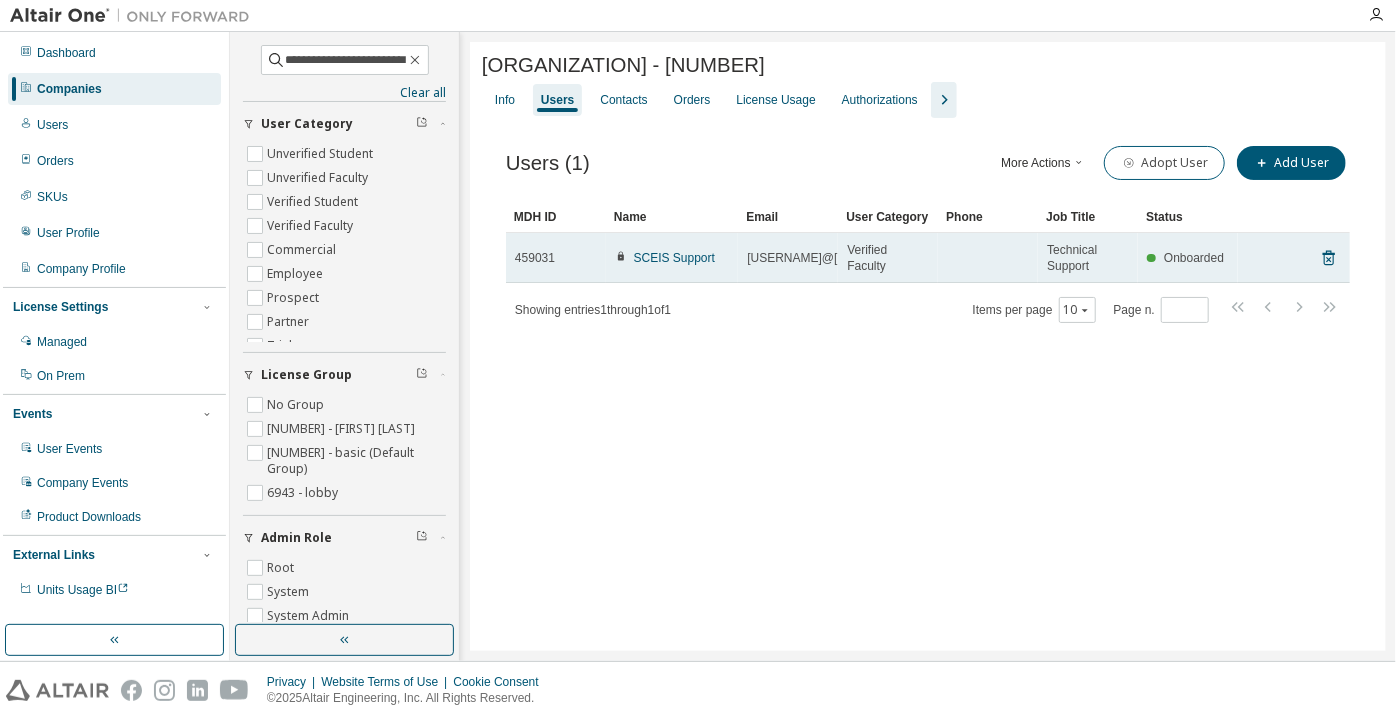 click on "[EMAIL]" at bounding box center [818, 258] 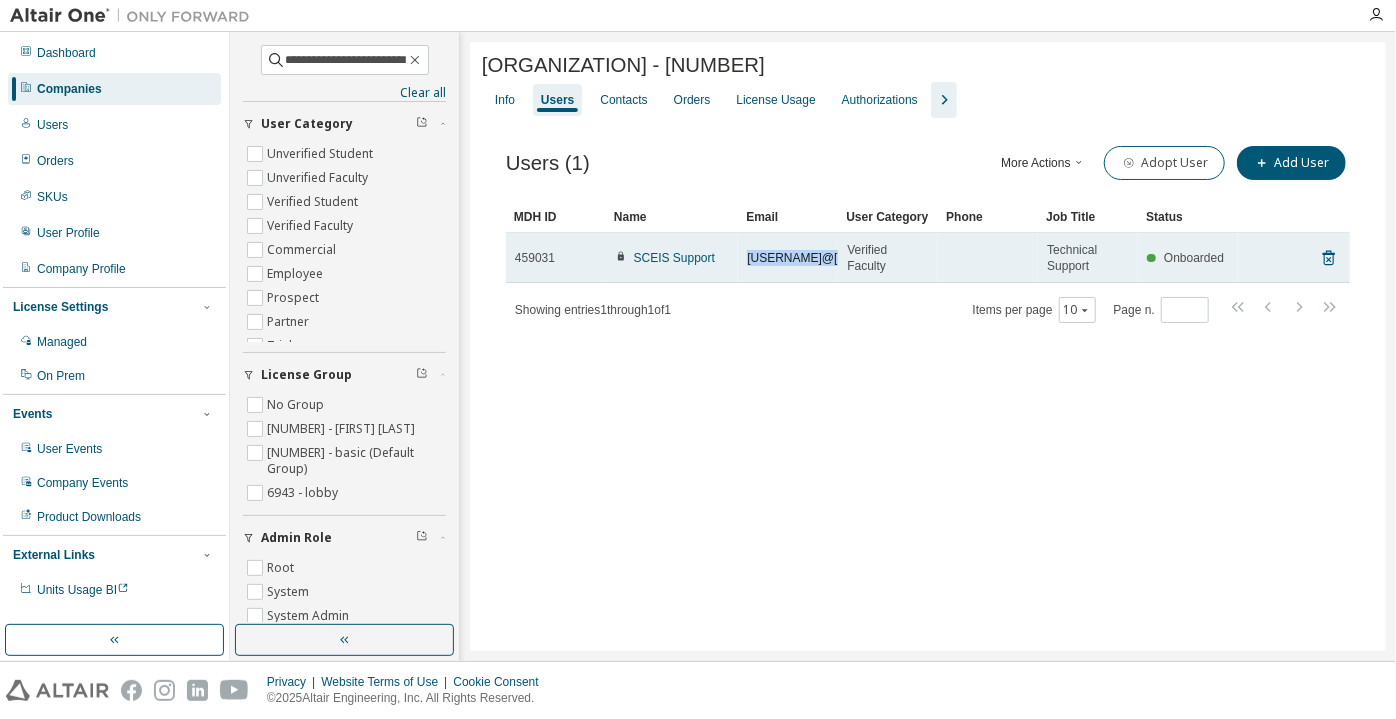click on "[EMAIL]" at bounding box center [818, 258] 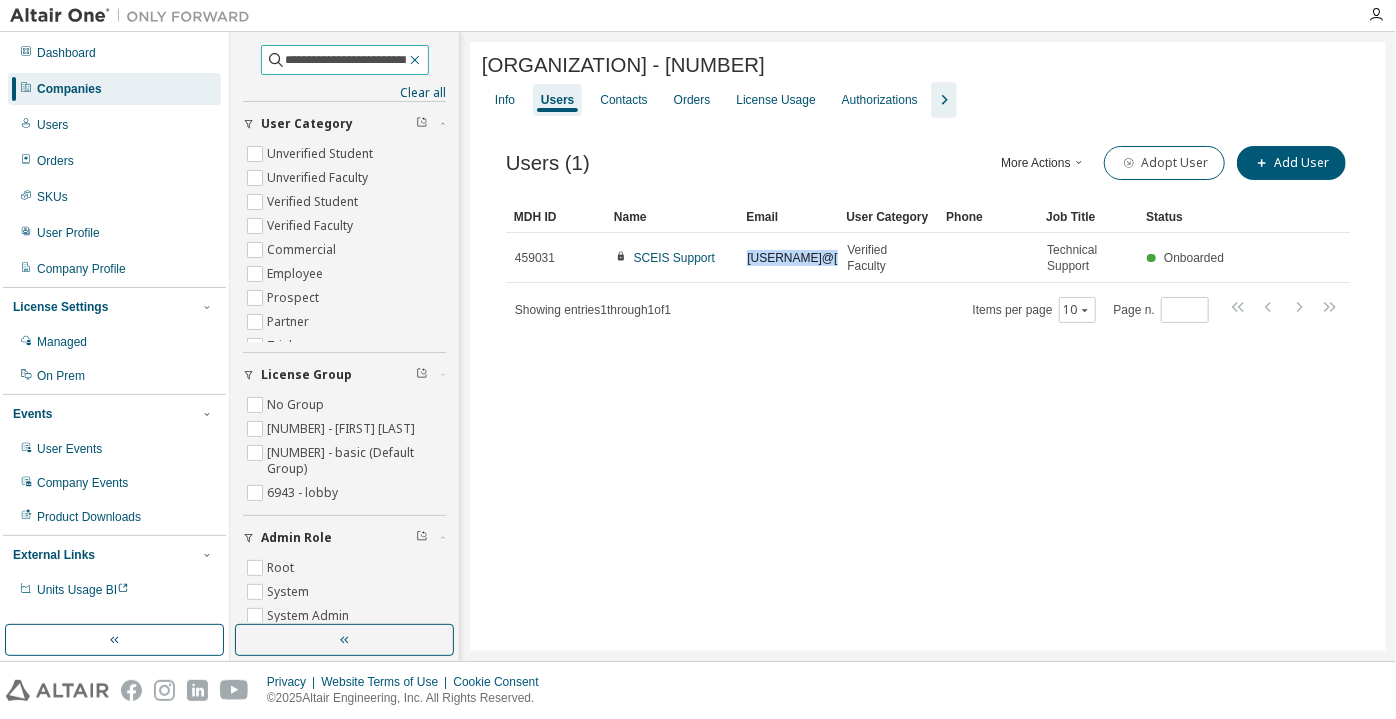 click 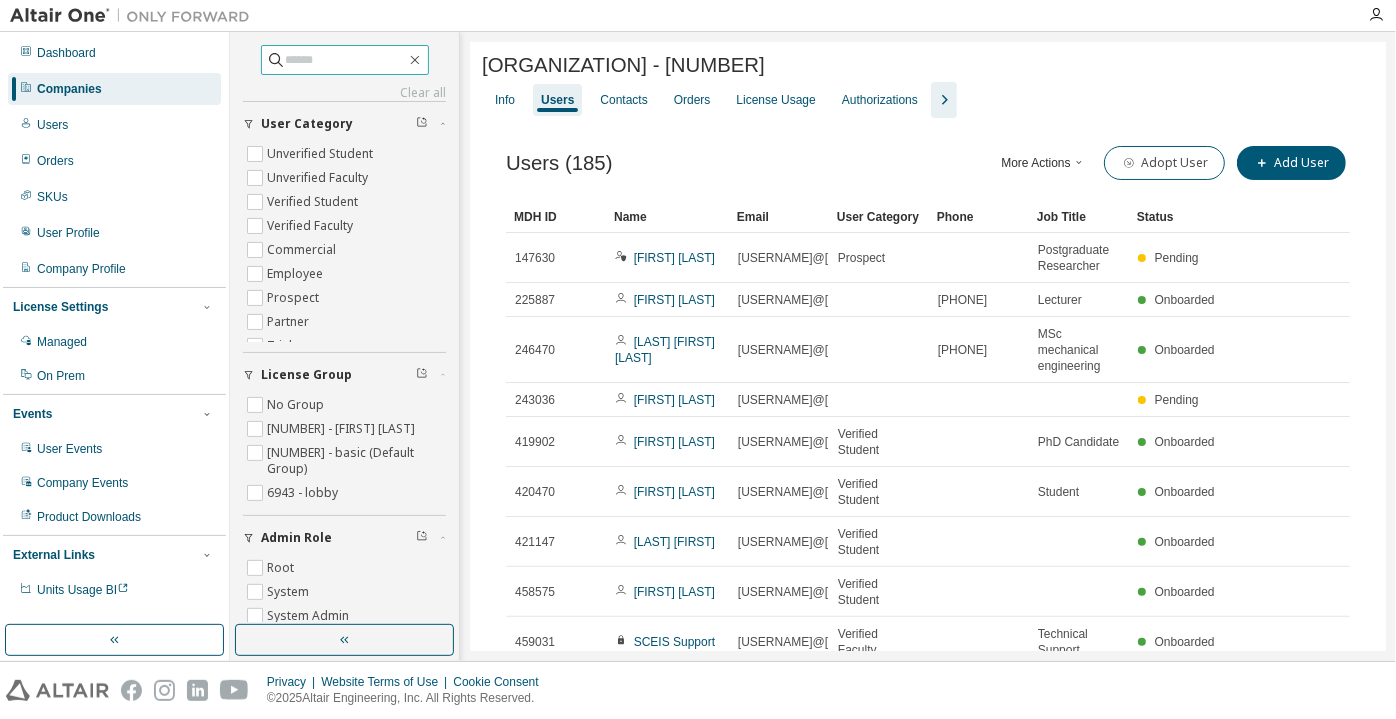 click on "Companies" at bounding box center [114, 89] 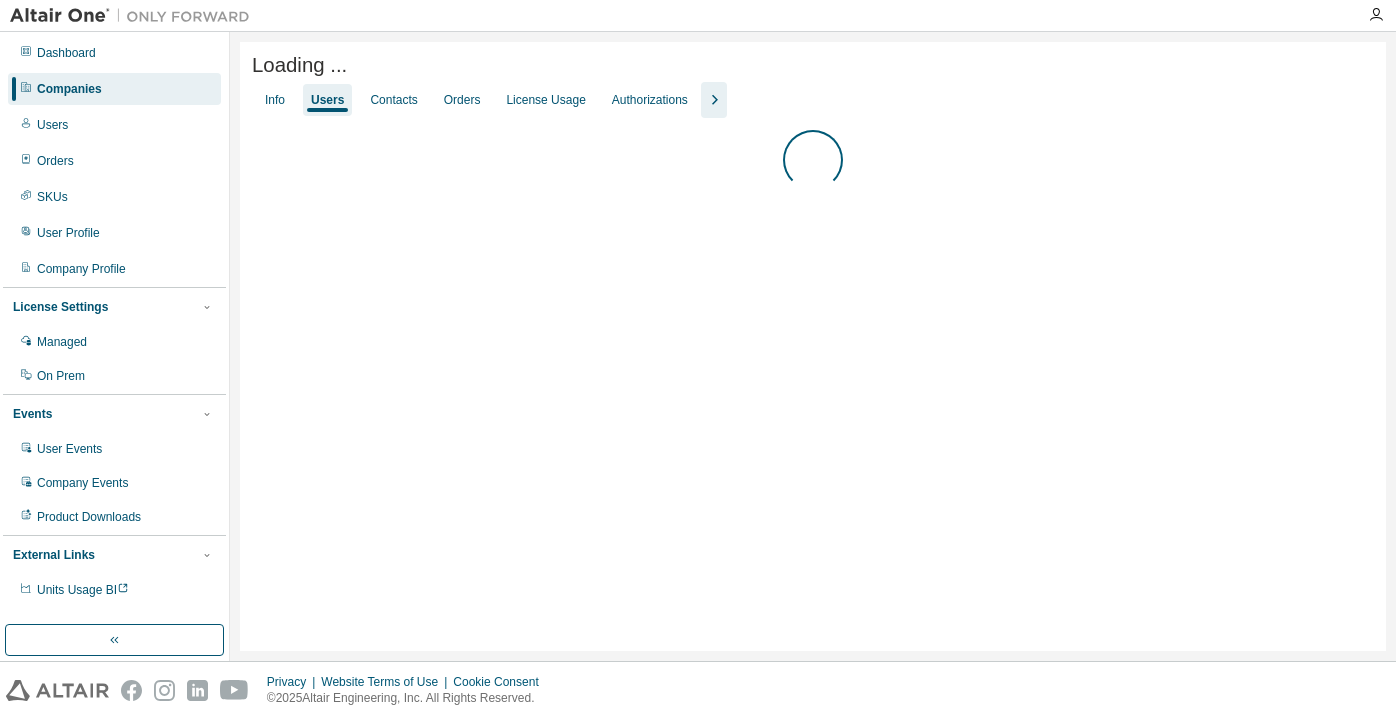 scroll, scrollTop: 0, scrollLeft: 0, axis: both 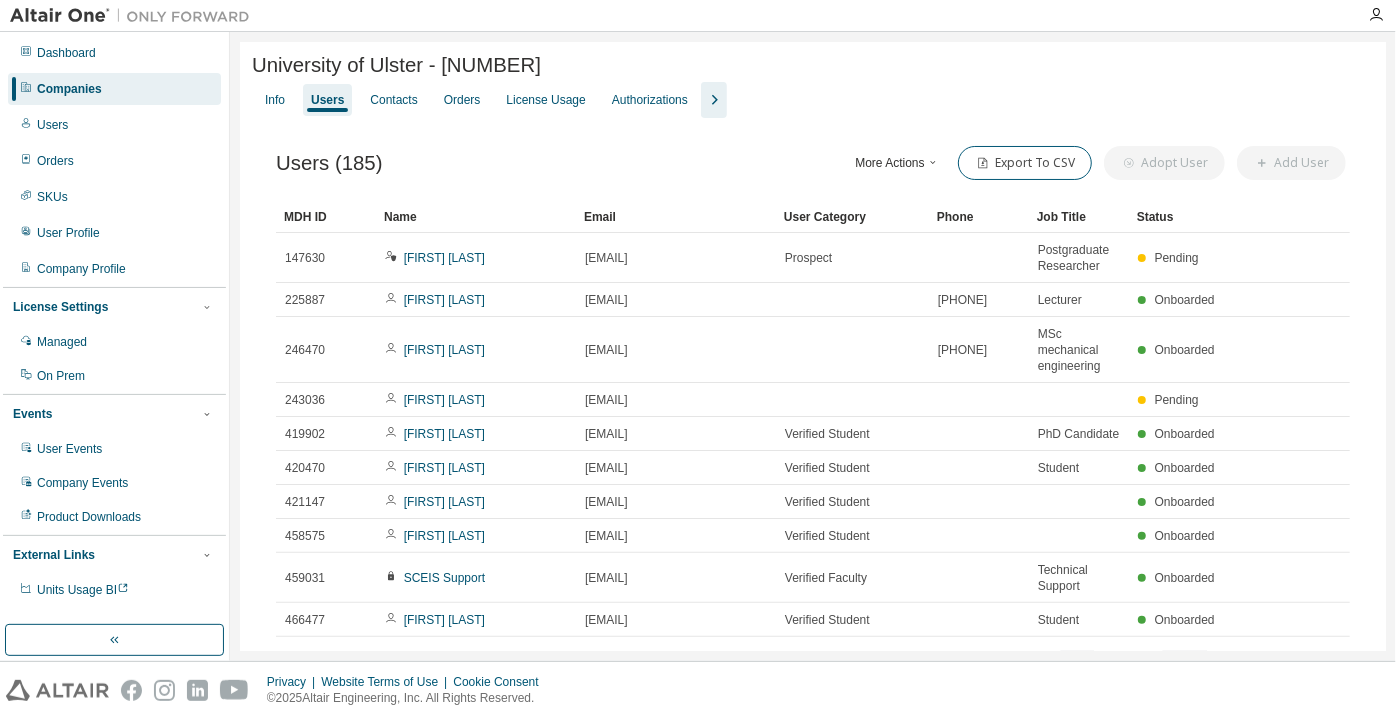 click on "Companies" at bounding box center (69, 89) 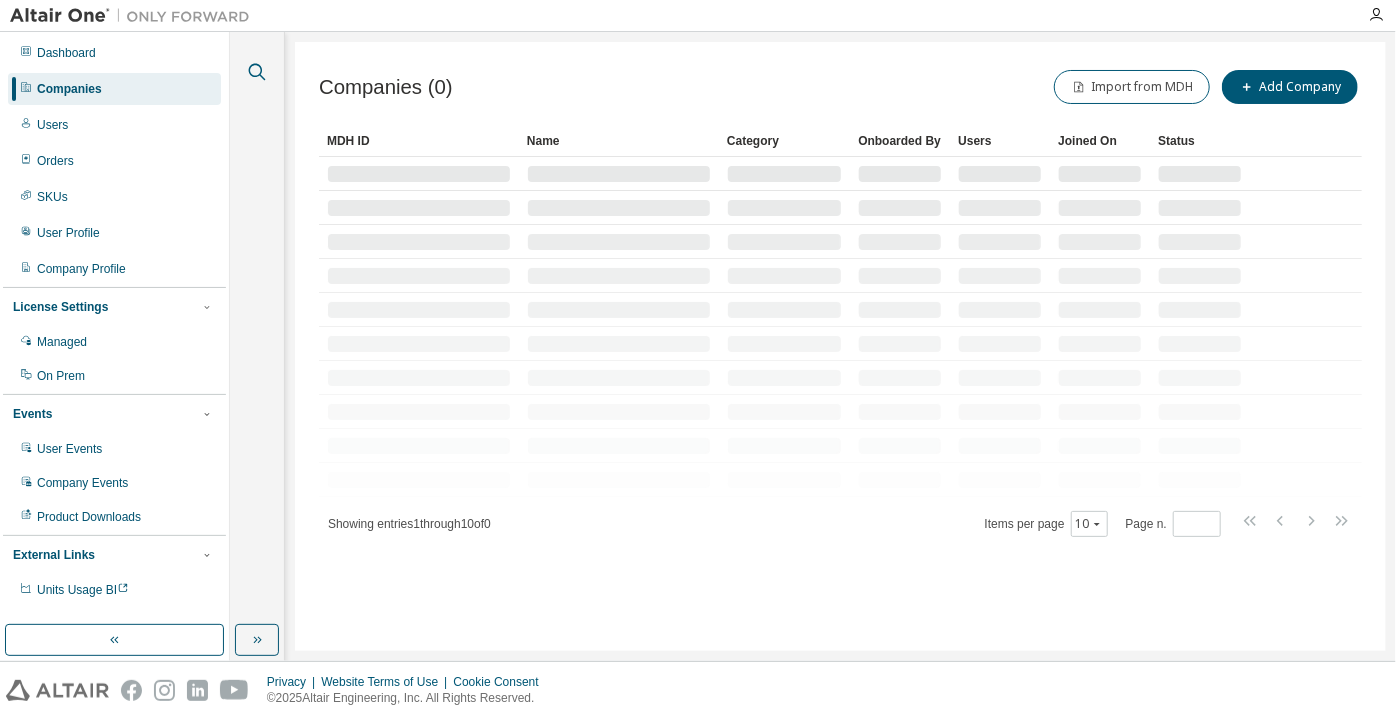 click 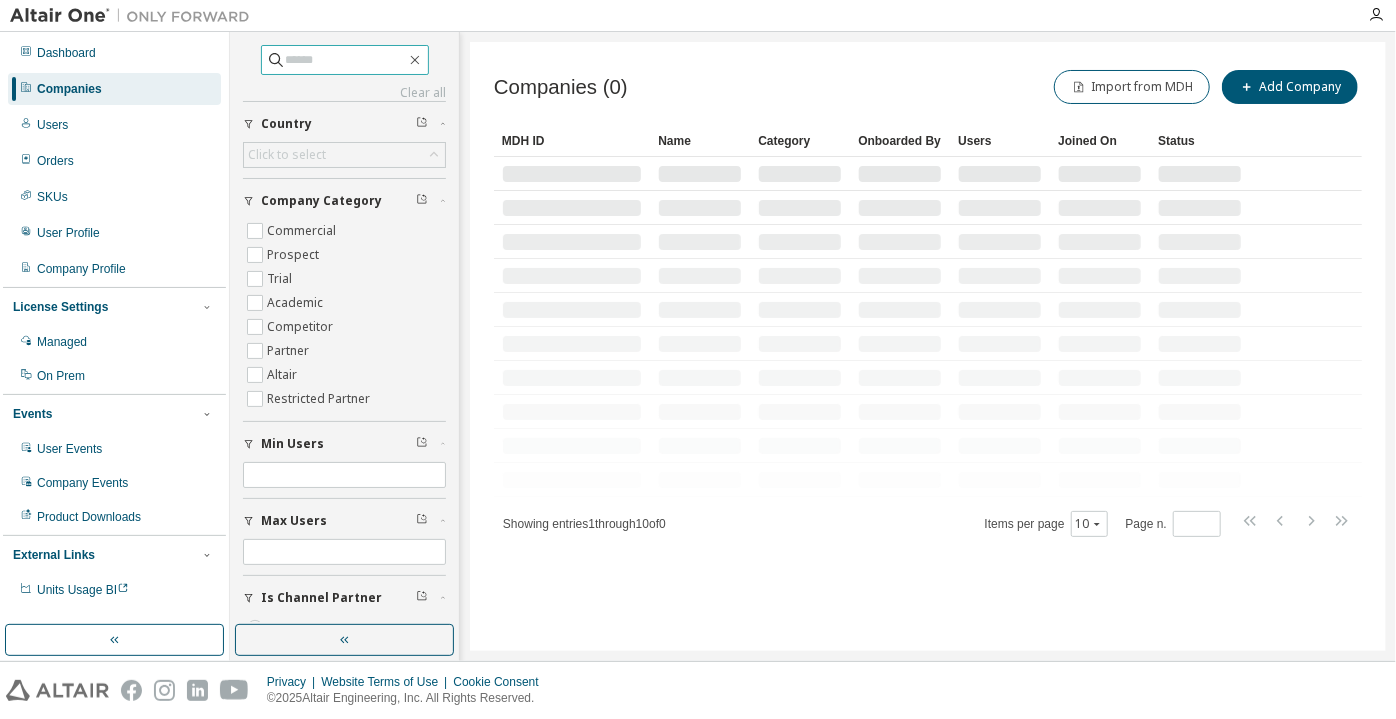 click at bounding box center (346, 60) 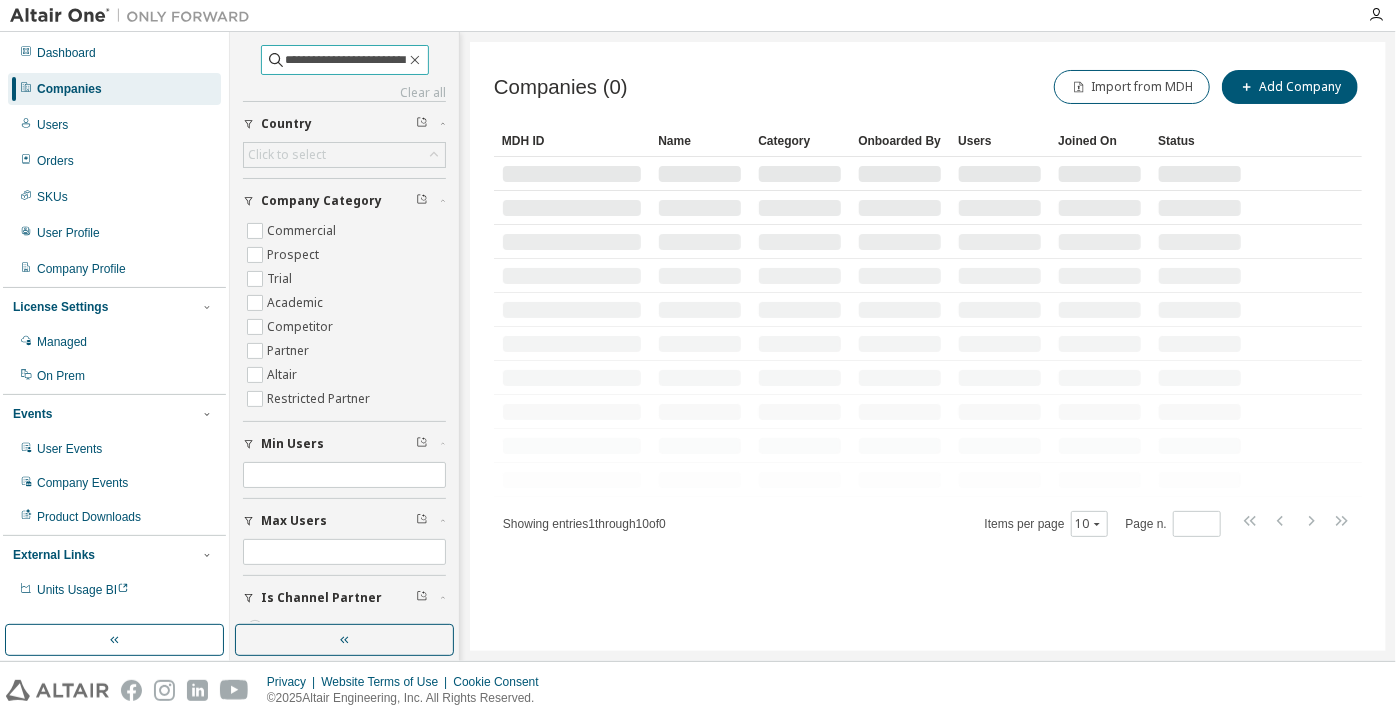 scroll, scrollTop: 0, scrollLeft: 14, axis: horizontal 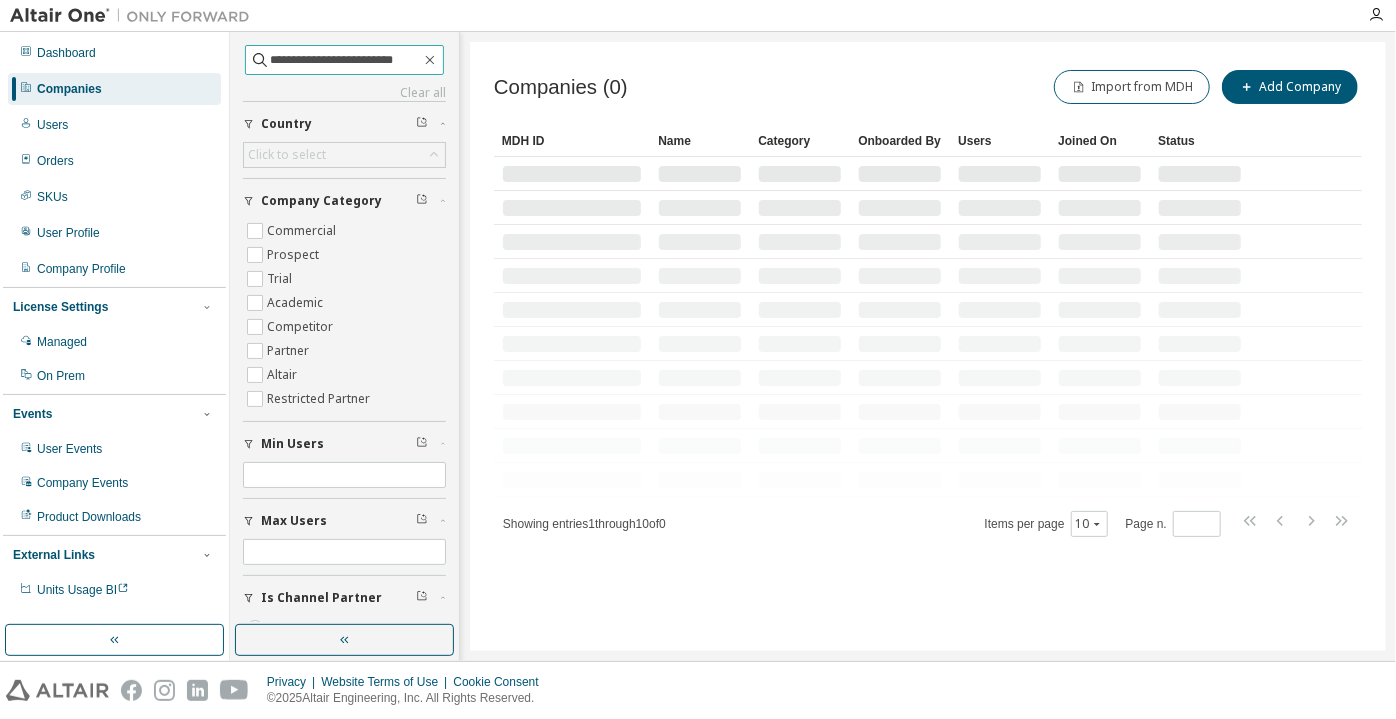 type on "**********" 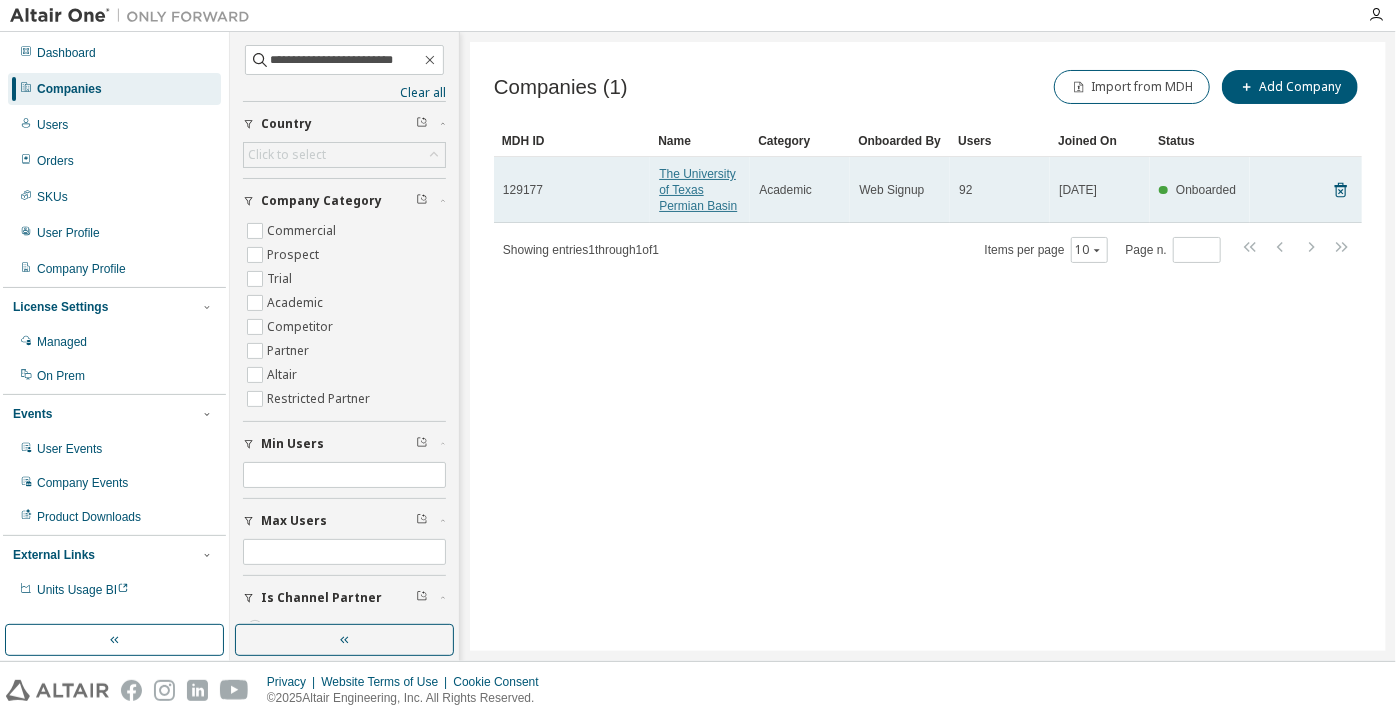 scroll, scrollTop: 0, scrollLeft: 0, axis: both 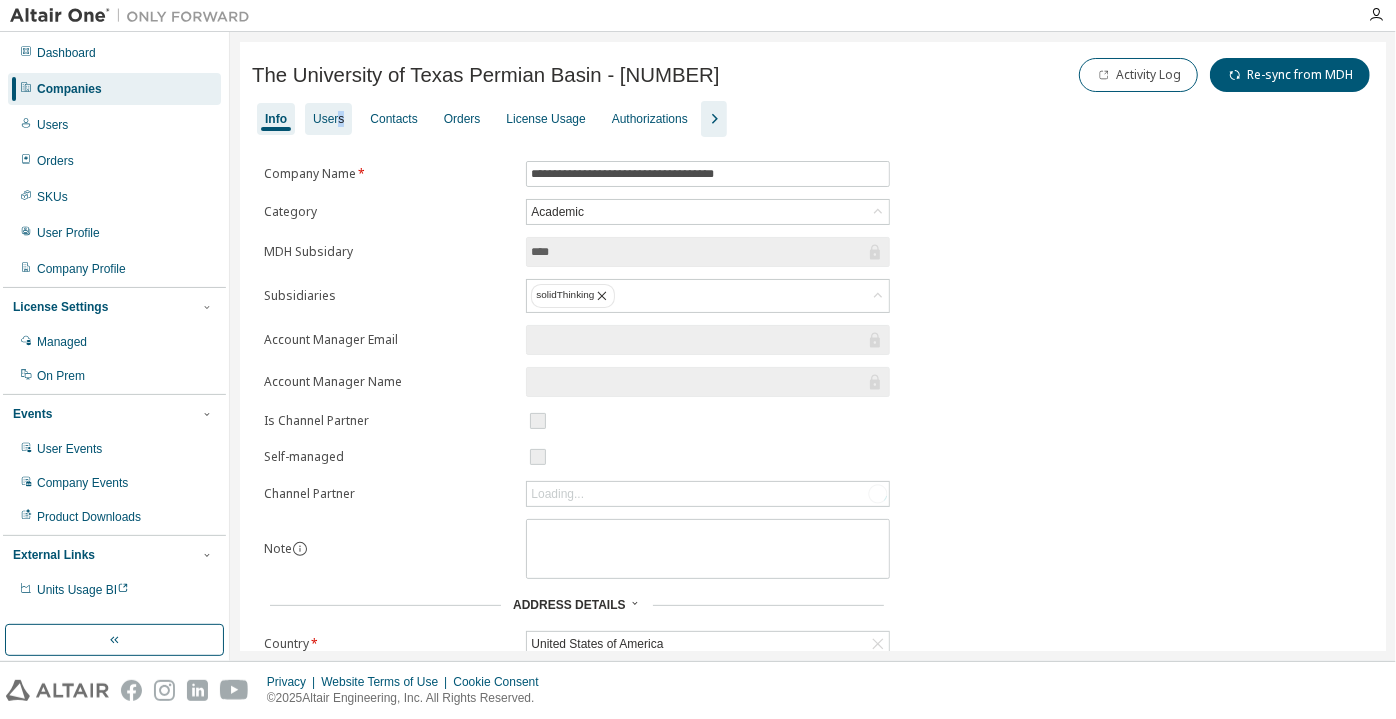 click on "Users" at bounding box center [328, 119] 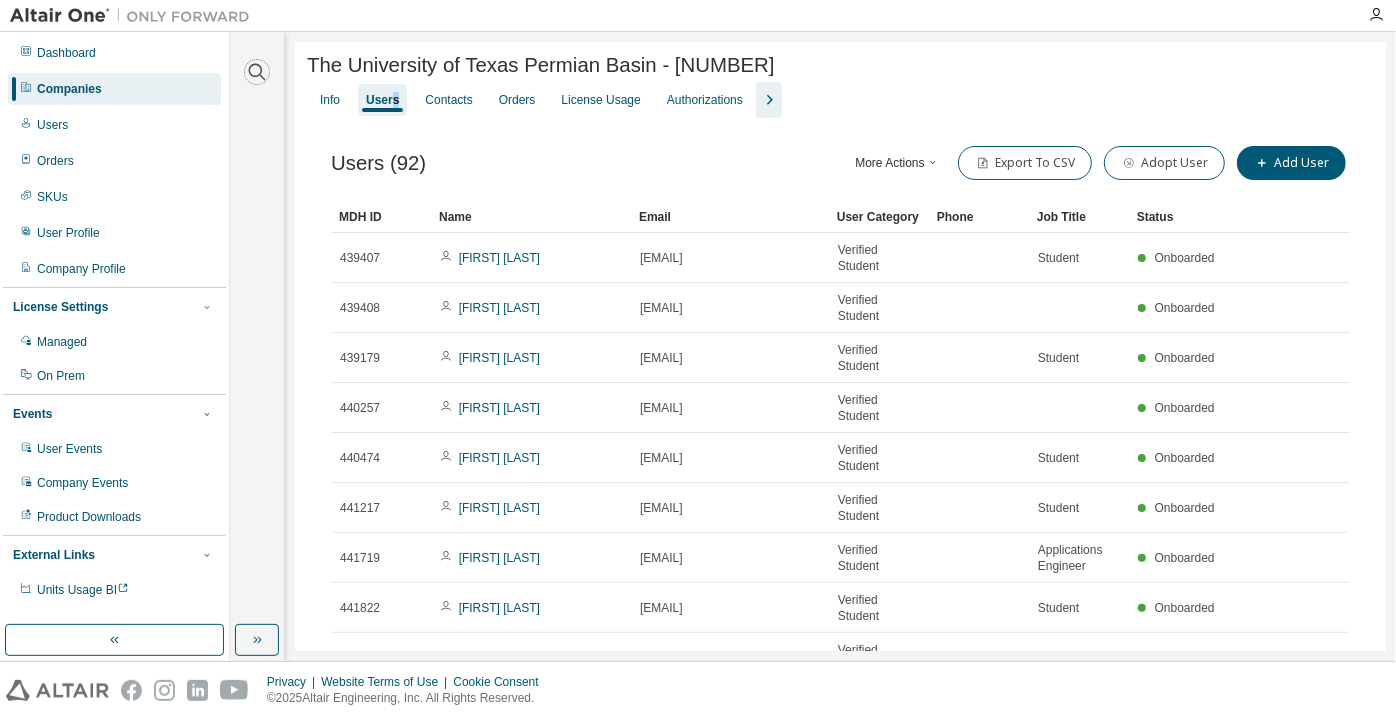 click 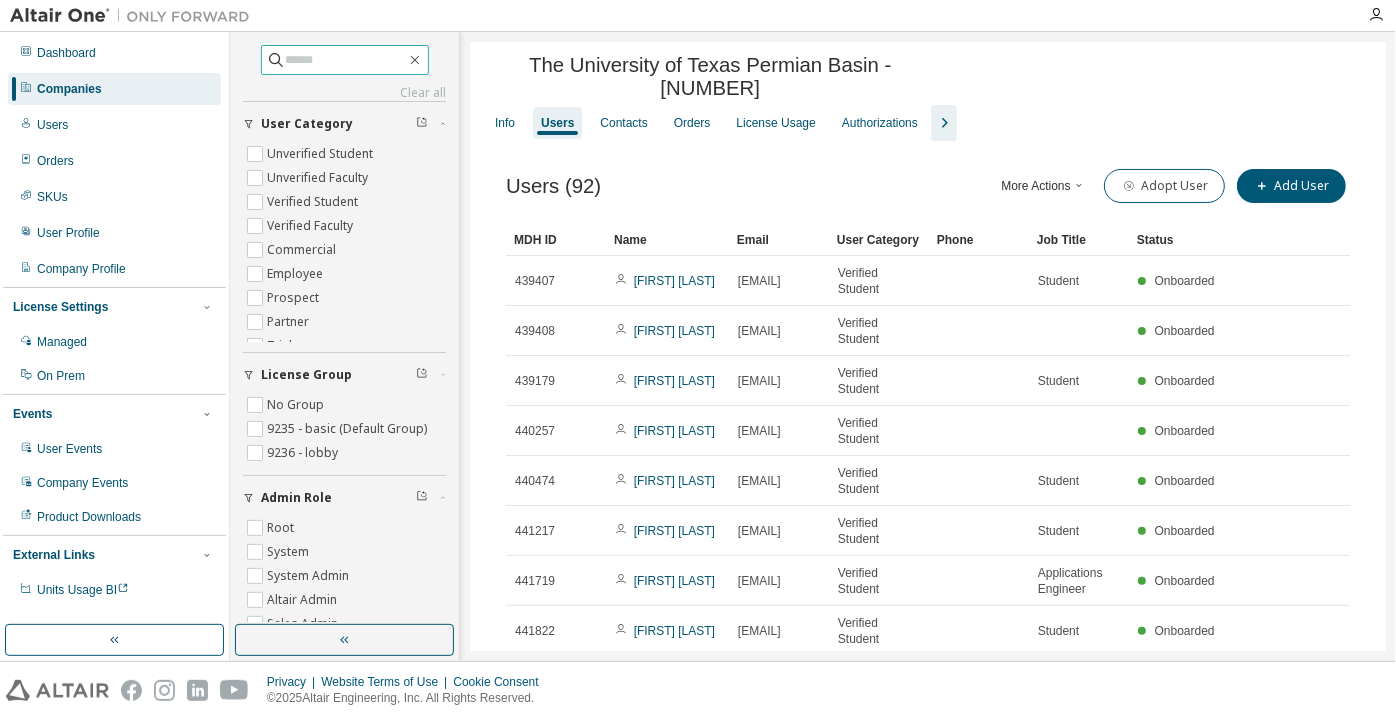 click at bounding box center (345, 60) 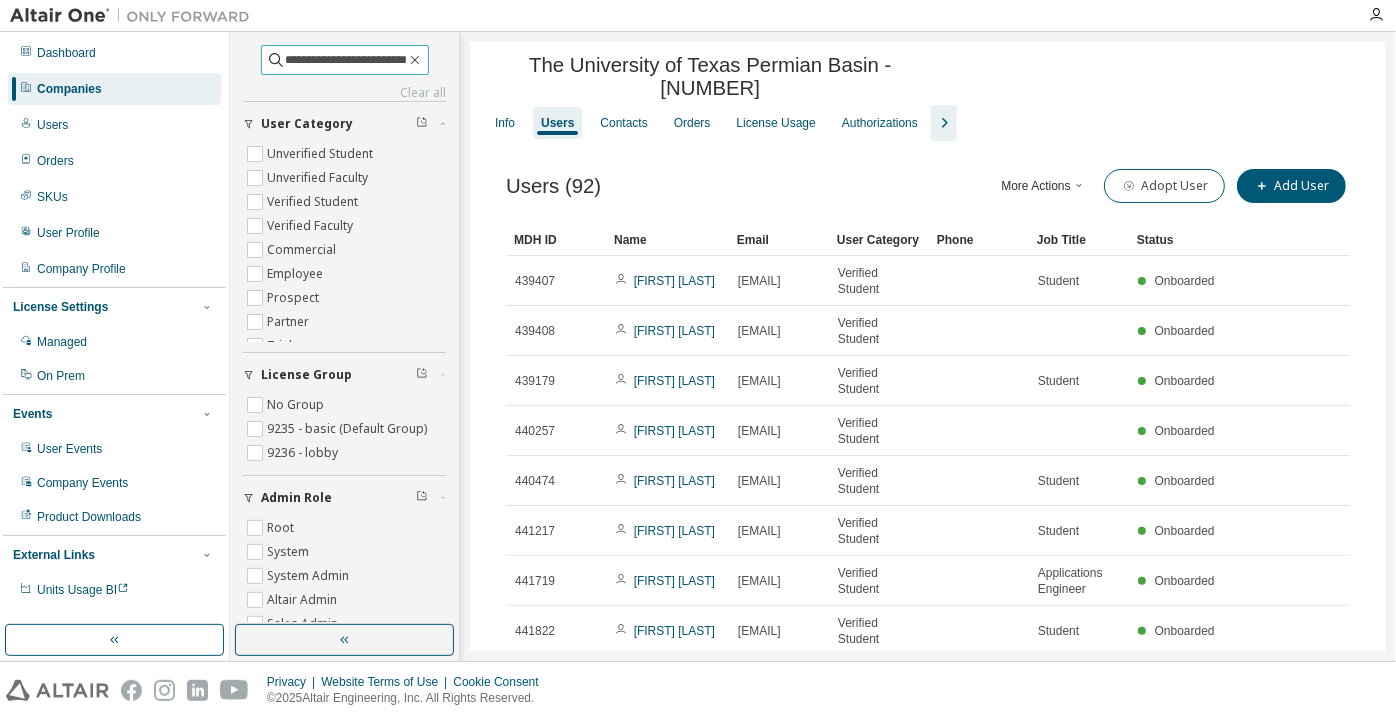 scroll, scrollTop: 0, scrollLeft: 14, axis: horizontal 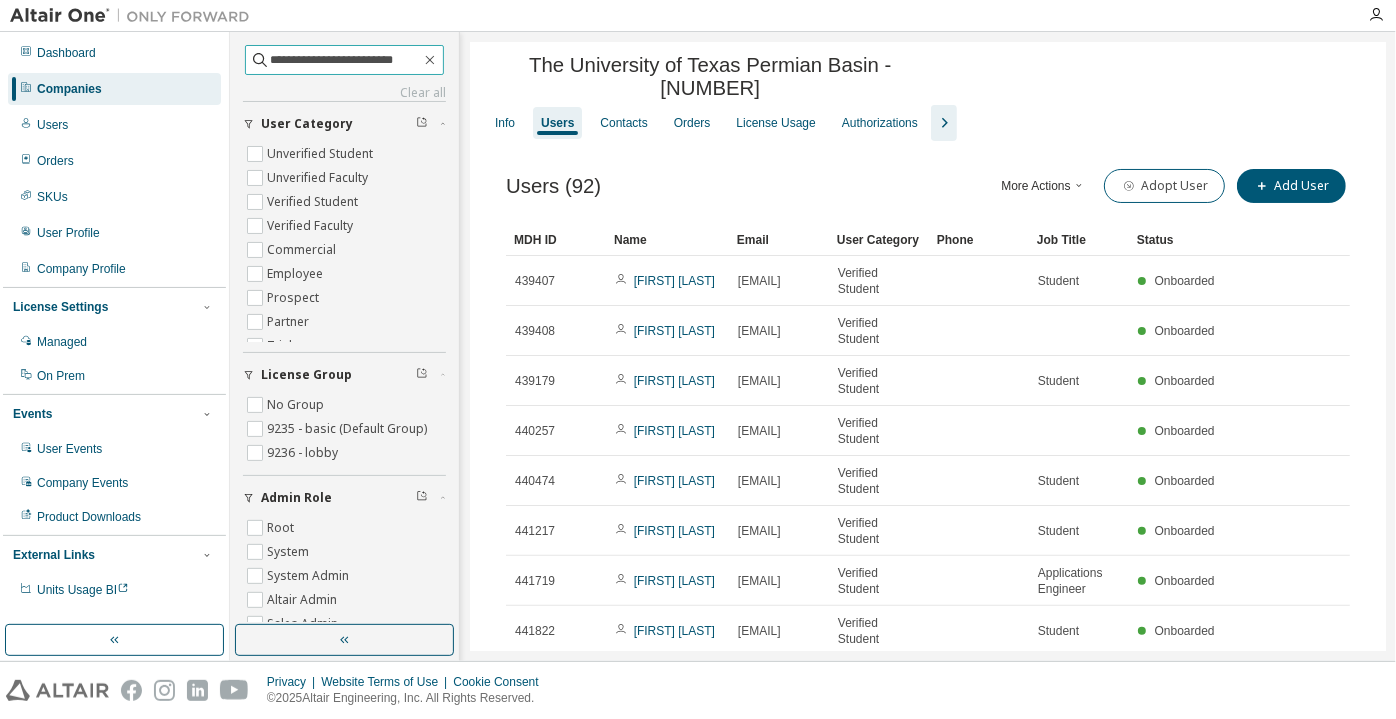 type on "**********" 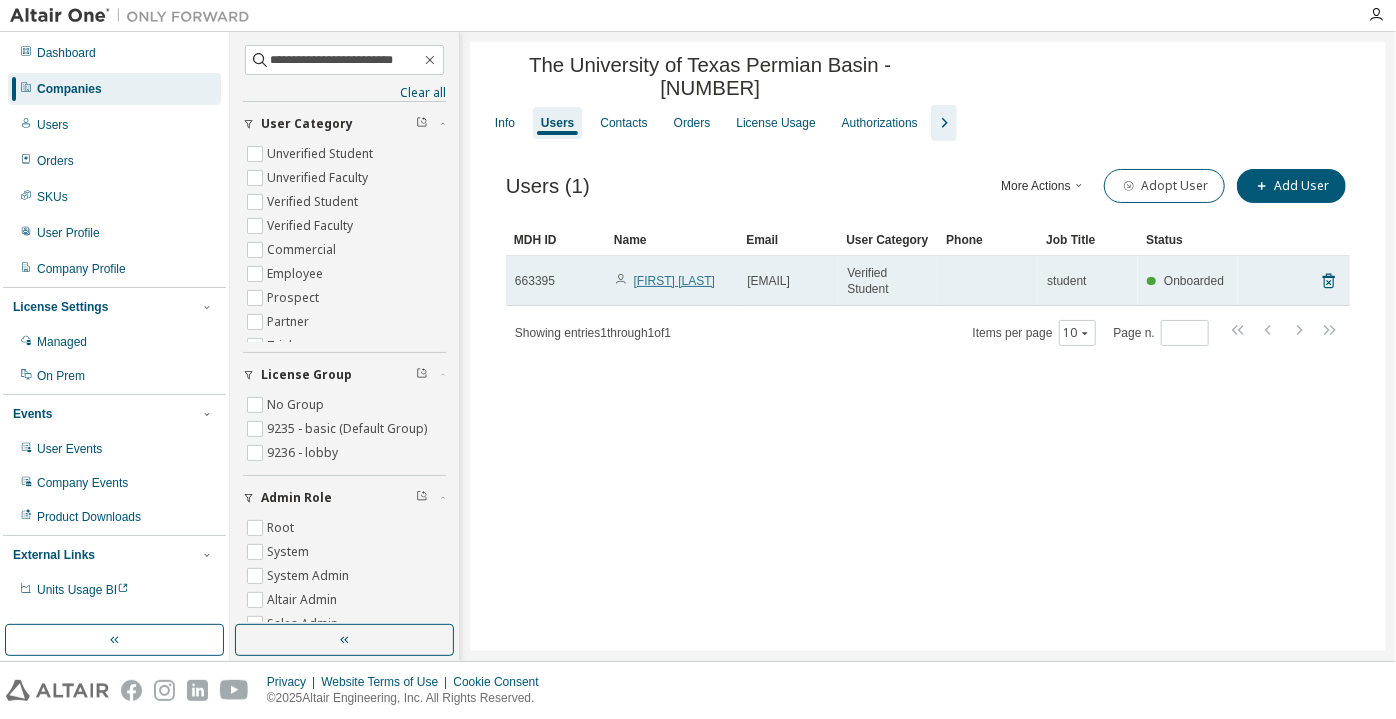 scroll, scrollTop: 0, scrollLeft: 0, axis: both 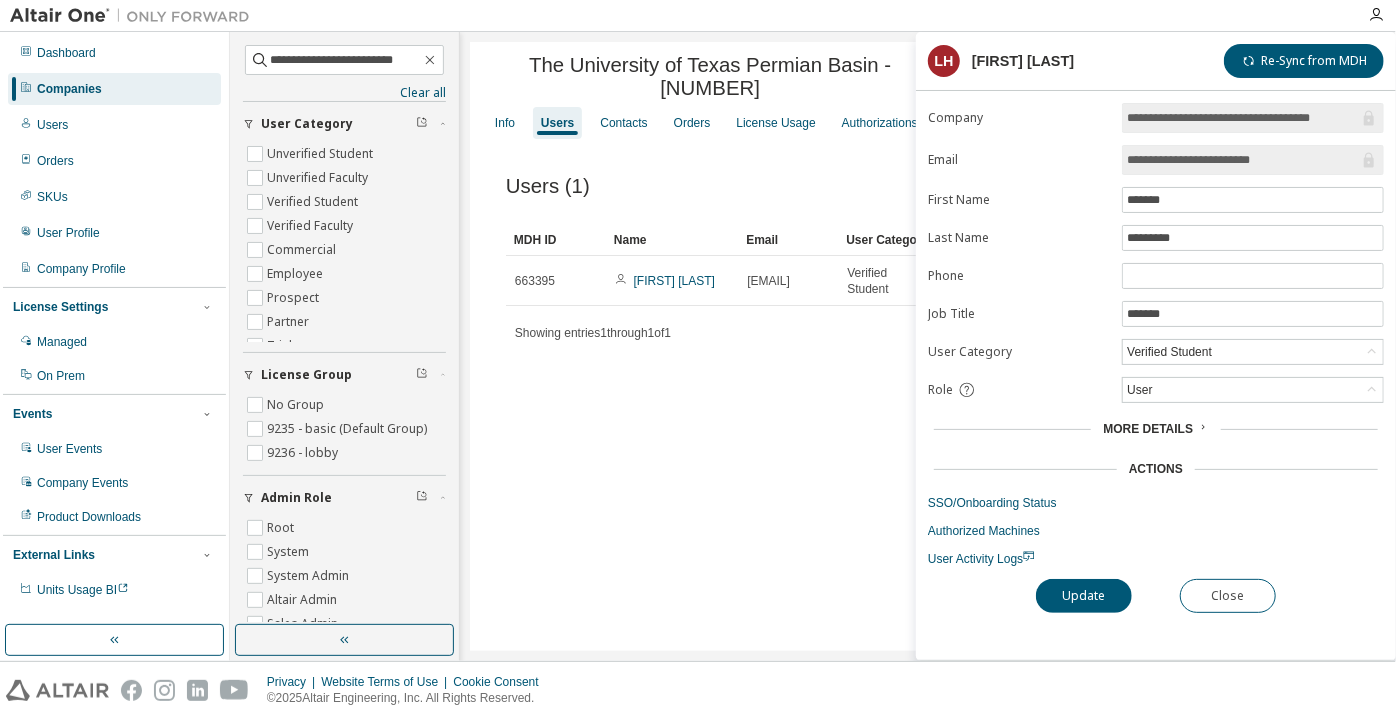 click on "The University of Texas Permian Basin - [NUMBER] Clear Load Save Save As Field Operator Value Select filter Select operand Add criteria Search Info Users Contacts Orders License Usage Authorizations Users (1) More Actions Import From CSV Export To CSV Adopt User Add User Clear Load Save Save As Field Operator Value Select filter Select operand Add criteria Search MDH ID Name Email User Category Phone Job Title Status [NUMBER] Showing entries 1 through 1 of 1 Items per page 10 Page n. *" at bounding box center (928, 346) 